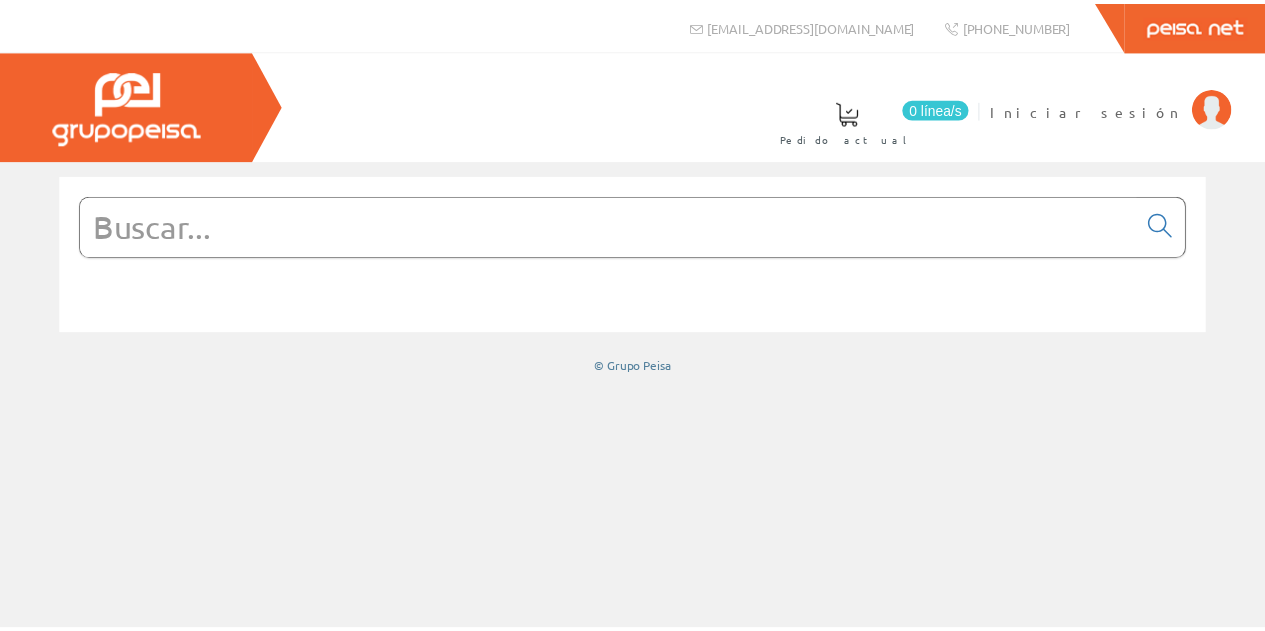 scroll, scrollTop: 0, scrollLeft: 0, axis: both 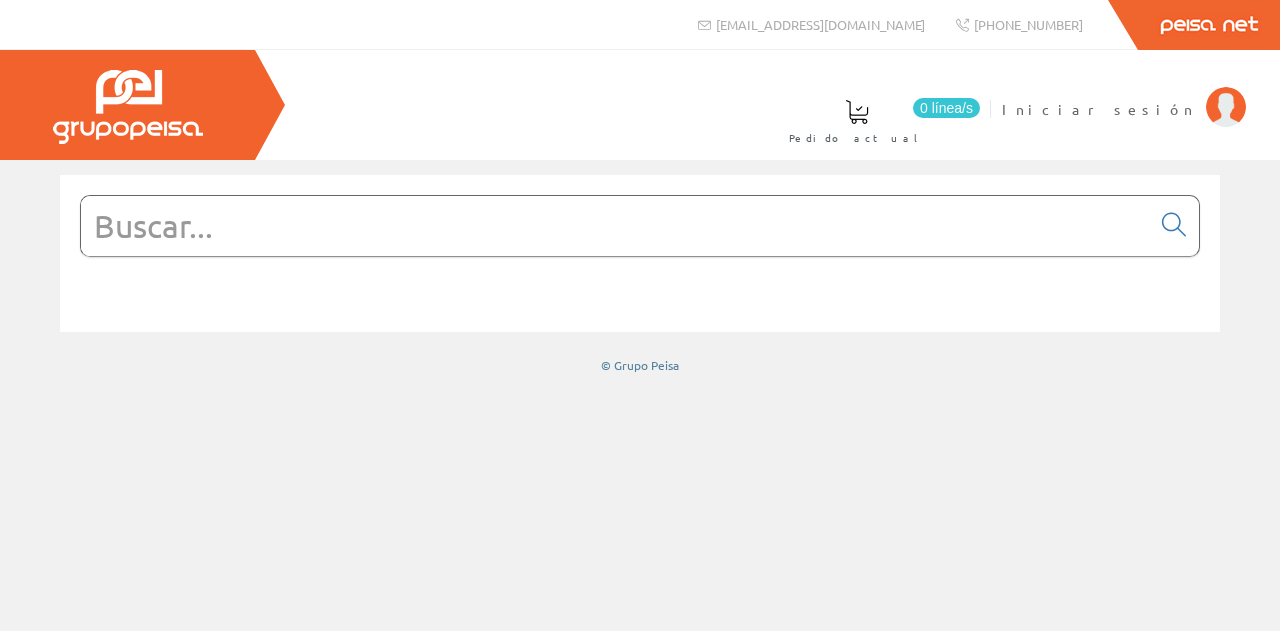 click at bounding box center (615, 226) 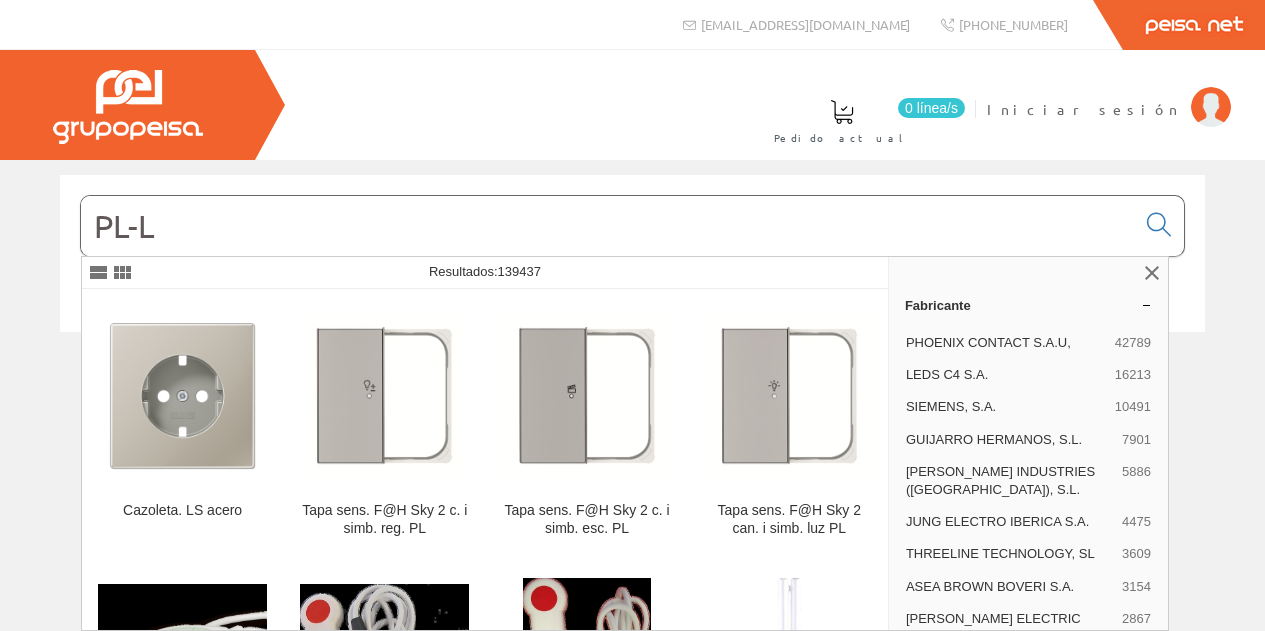 type on "PL-L" 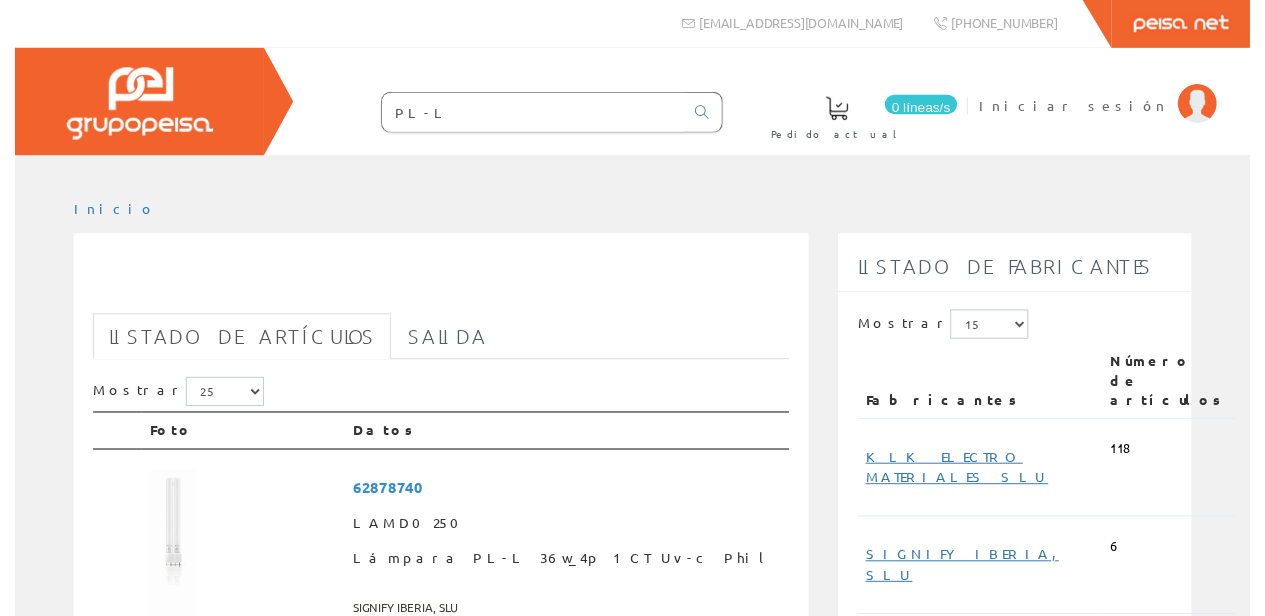 scroll, scrollTop: 0, scrollLeft: 0, axis: both 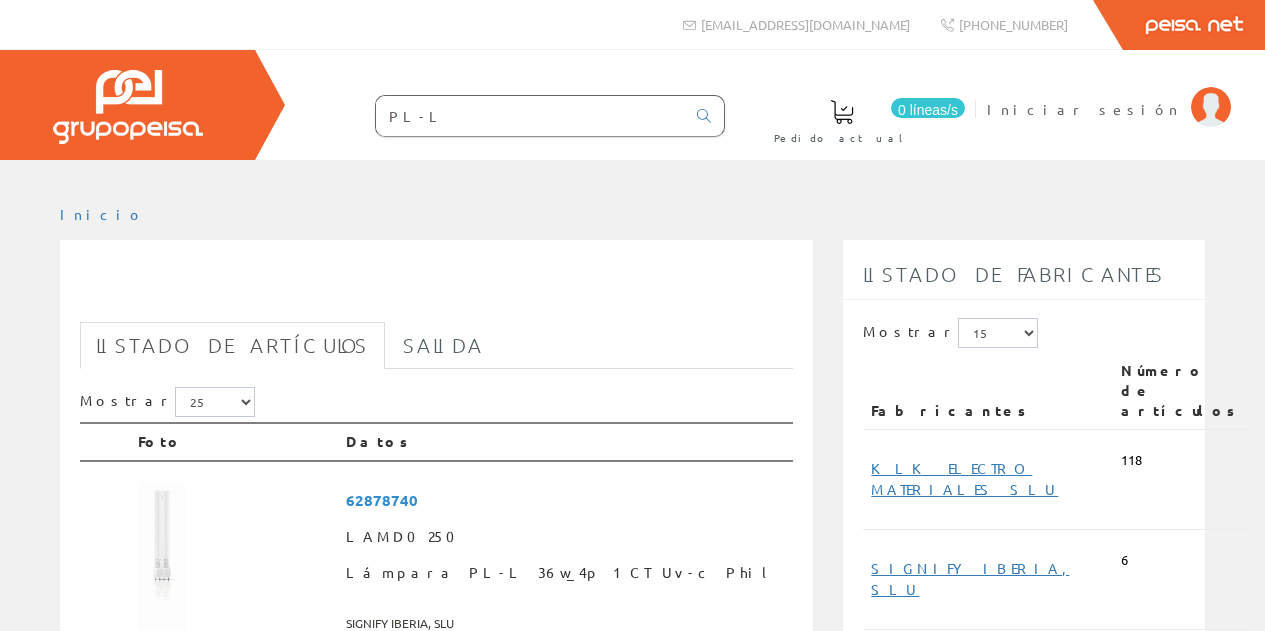 click on "PL-L" at bounding box center [530, 116] 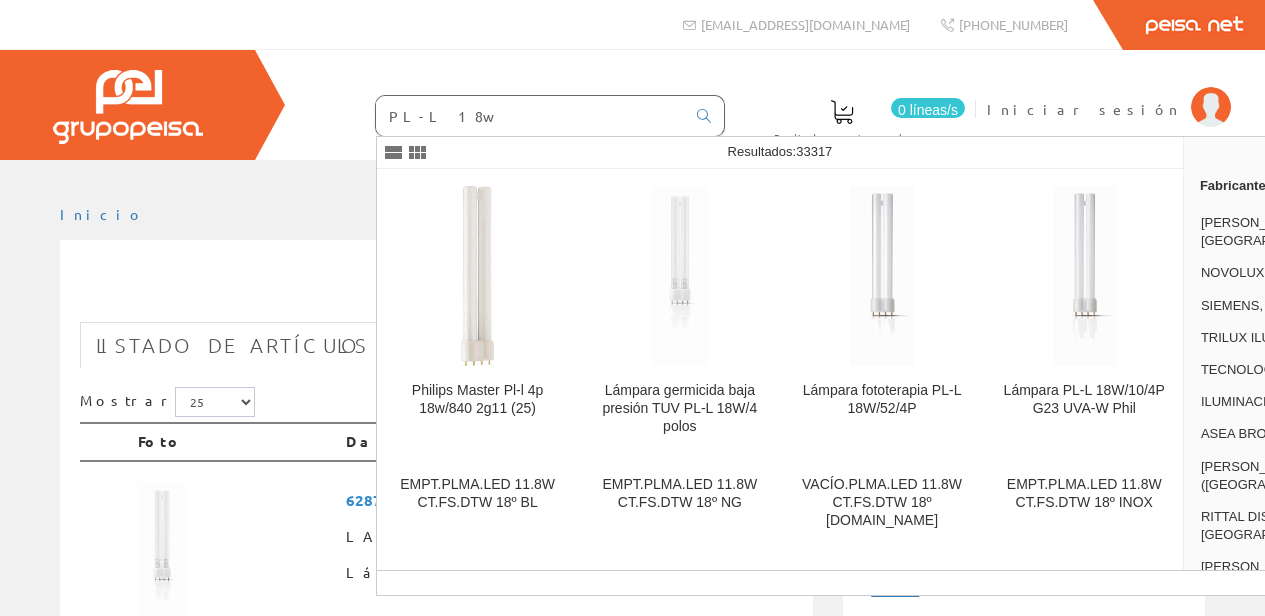 type on "PL-L 18w" 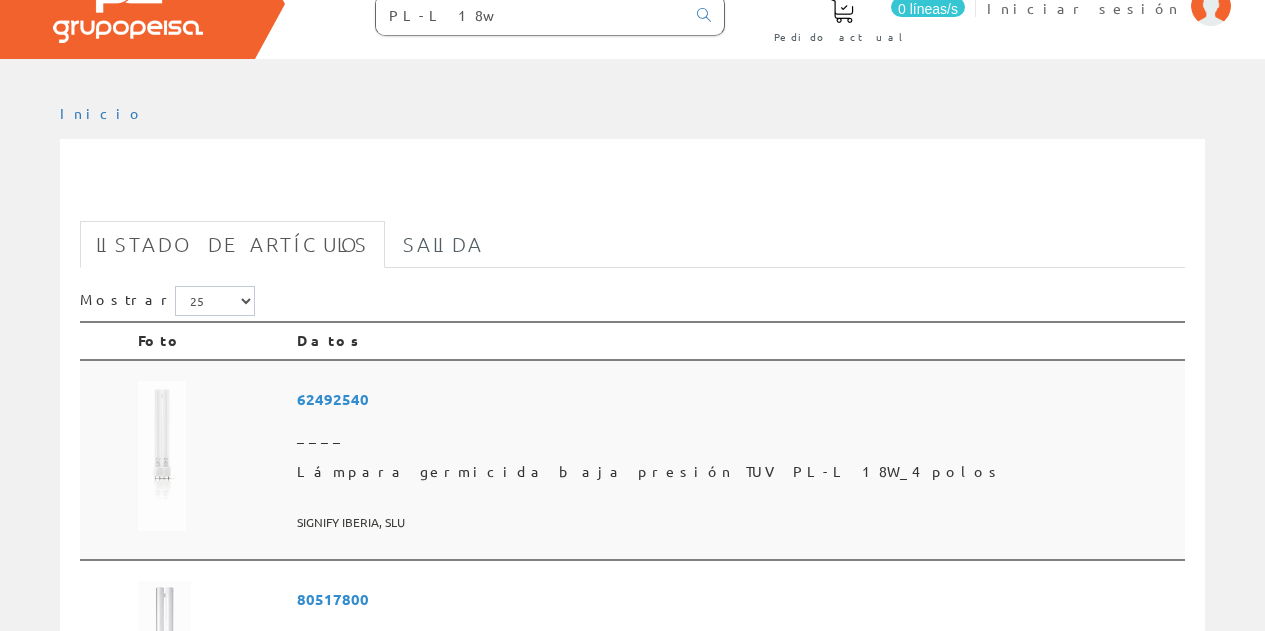 scroll, scrollTop: 67, scrollLeft: 0, axis: vertical 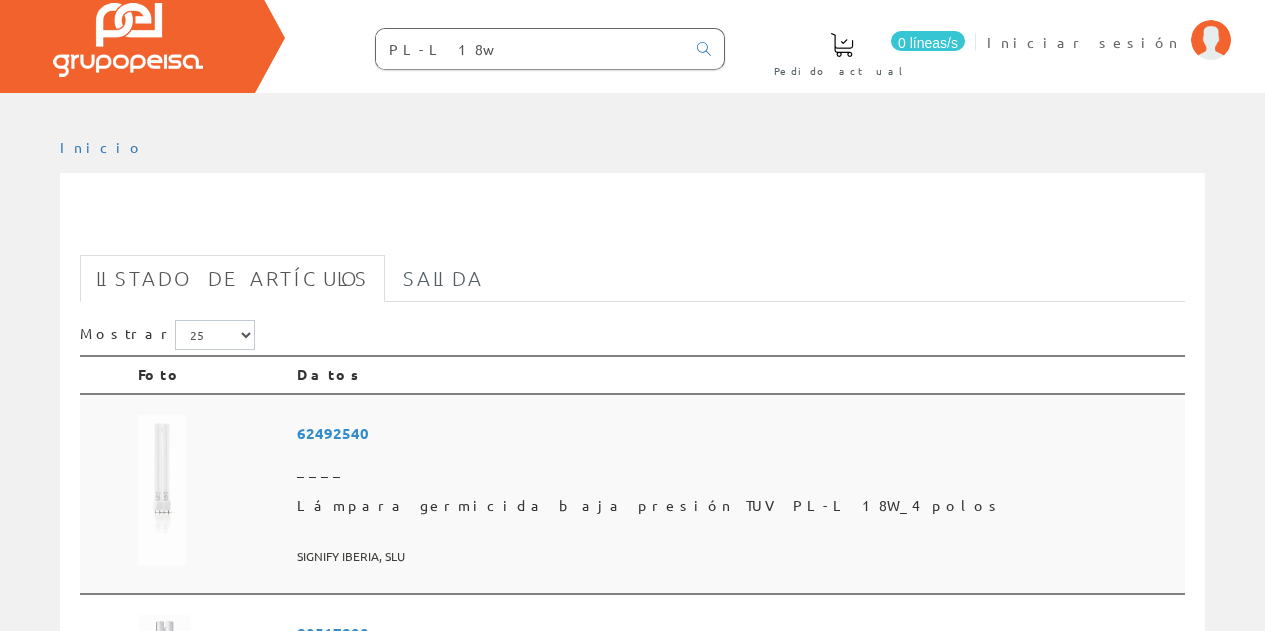 click on "62492540" at bounding box center (333, 433) 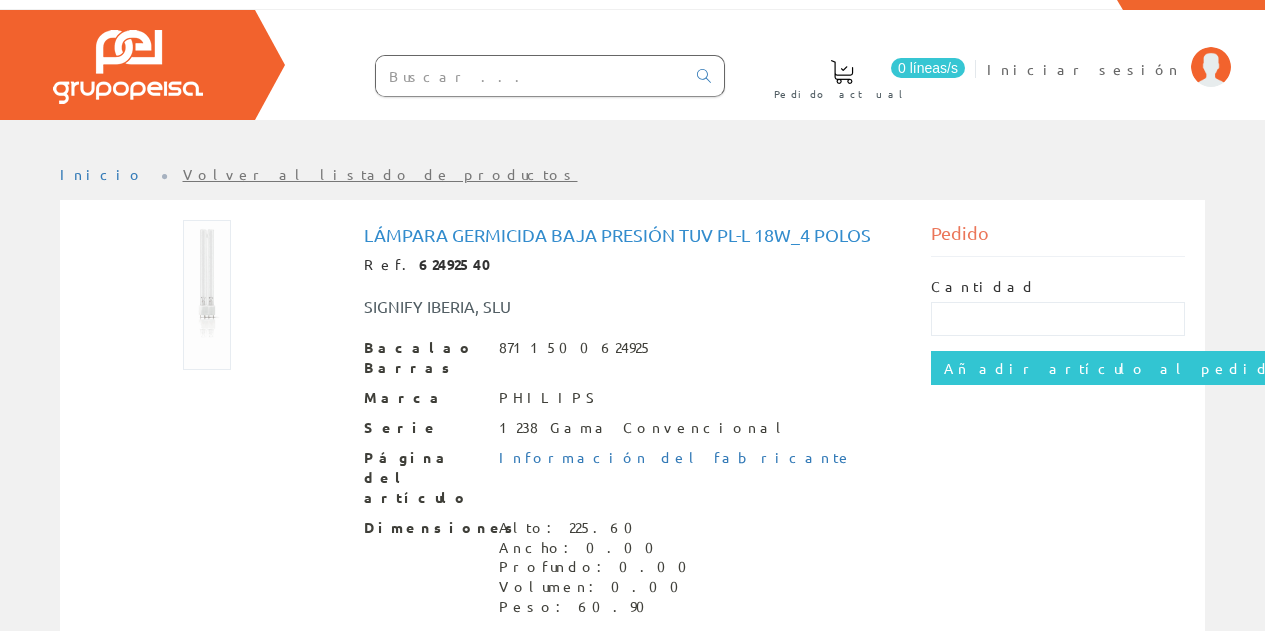 scroll, scrollTop: 0, scrollLeft: 0, axis: both 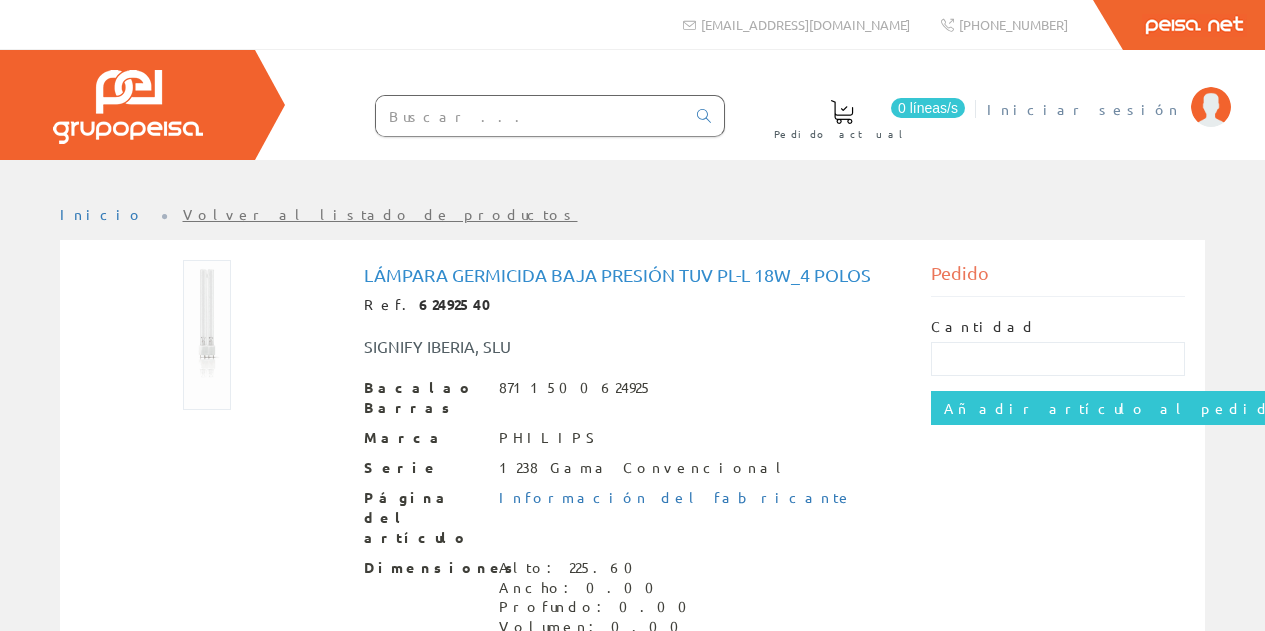 click on "Iniciar sesión" at bounding box center (1084, 109) 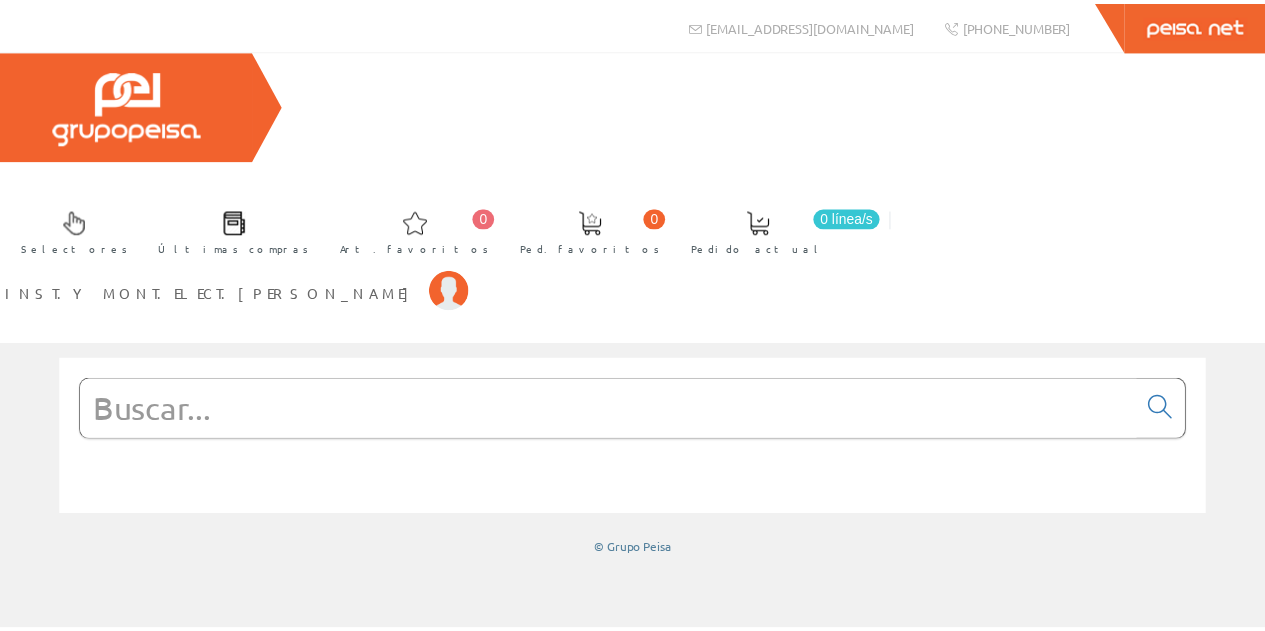 scroll, scrollTop: 0, scrollLeft: 0, axis: both 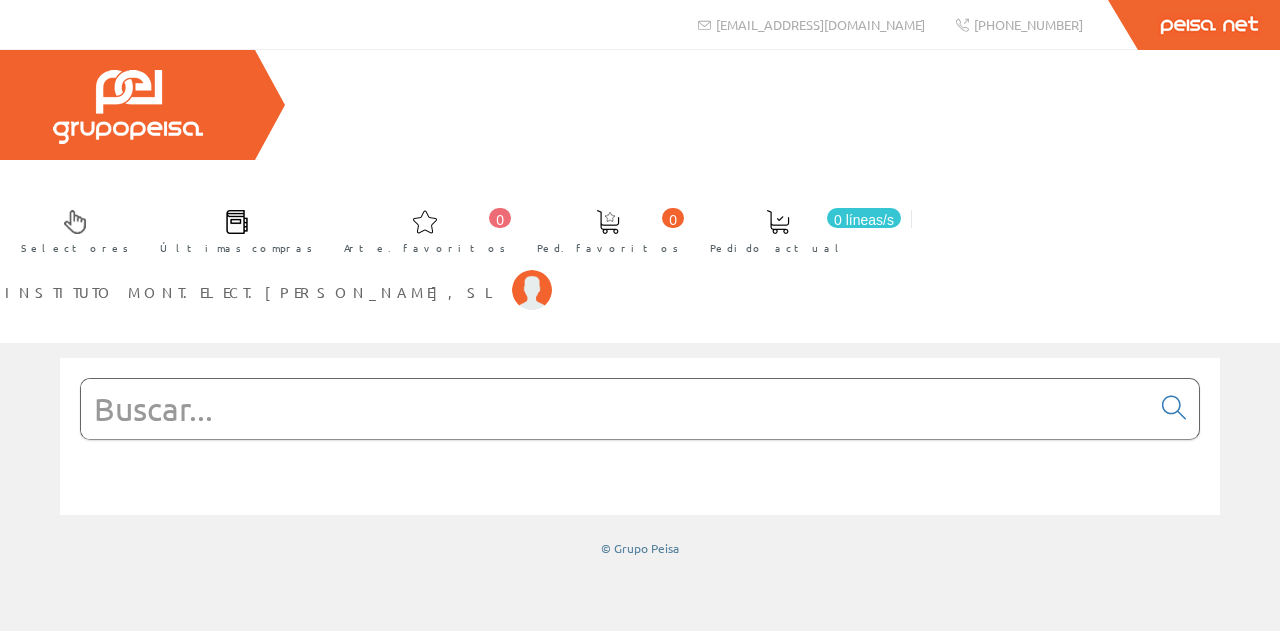 click at bounding box center (615, 409) 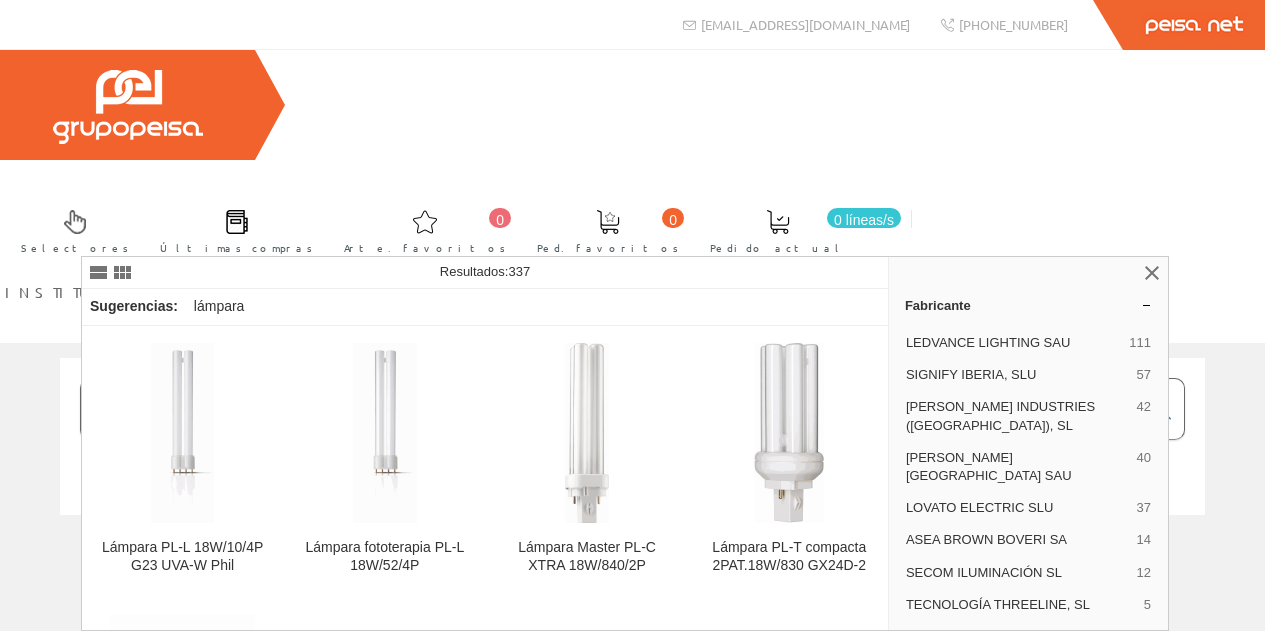 type on "lampara PL 18W" 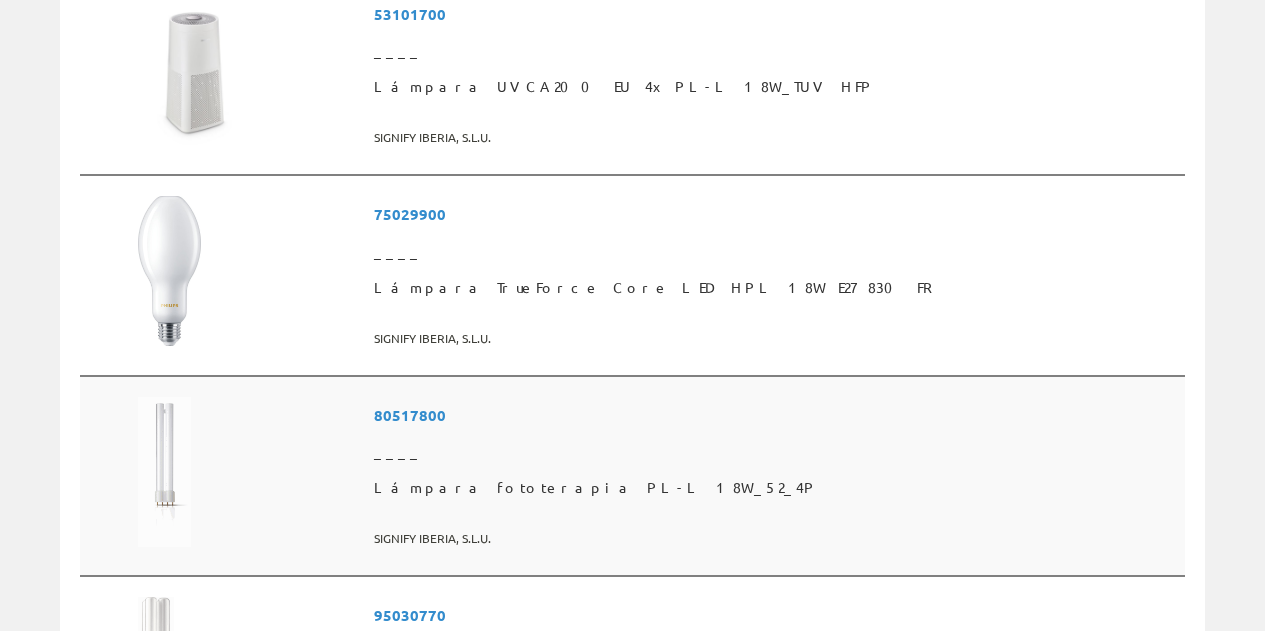 scroll, scrollTop: 1767, scrollLeft: 0, axis: vertical 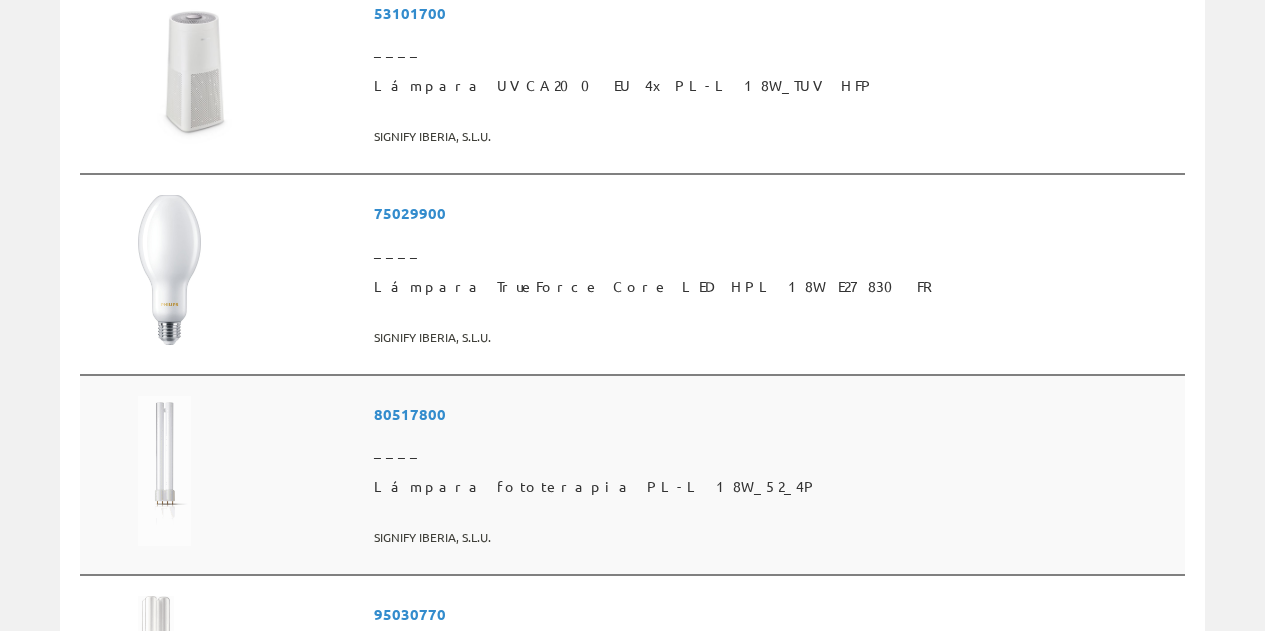 click on "Lámpara fototerapia PL-L 18W_52_4P" at bounding box center (775, 487) 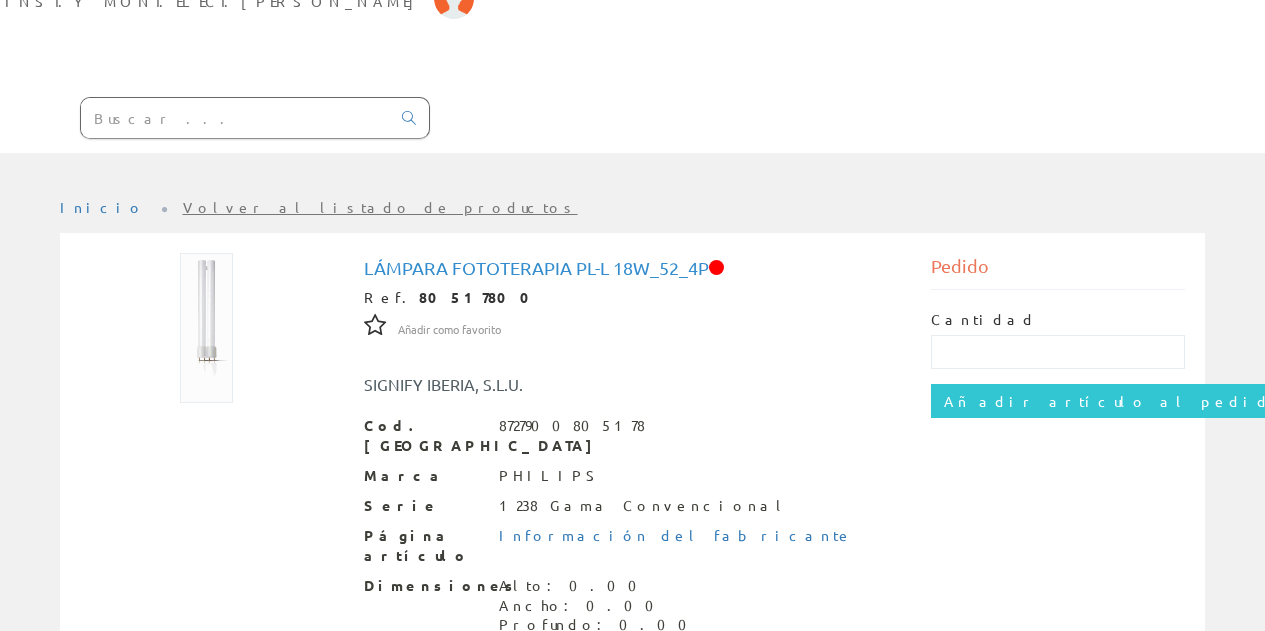 scroll, scrollTop: 300, scrollLeft: 0, axis: vertical 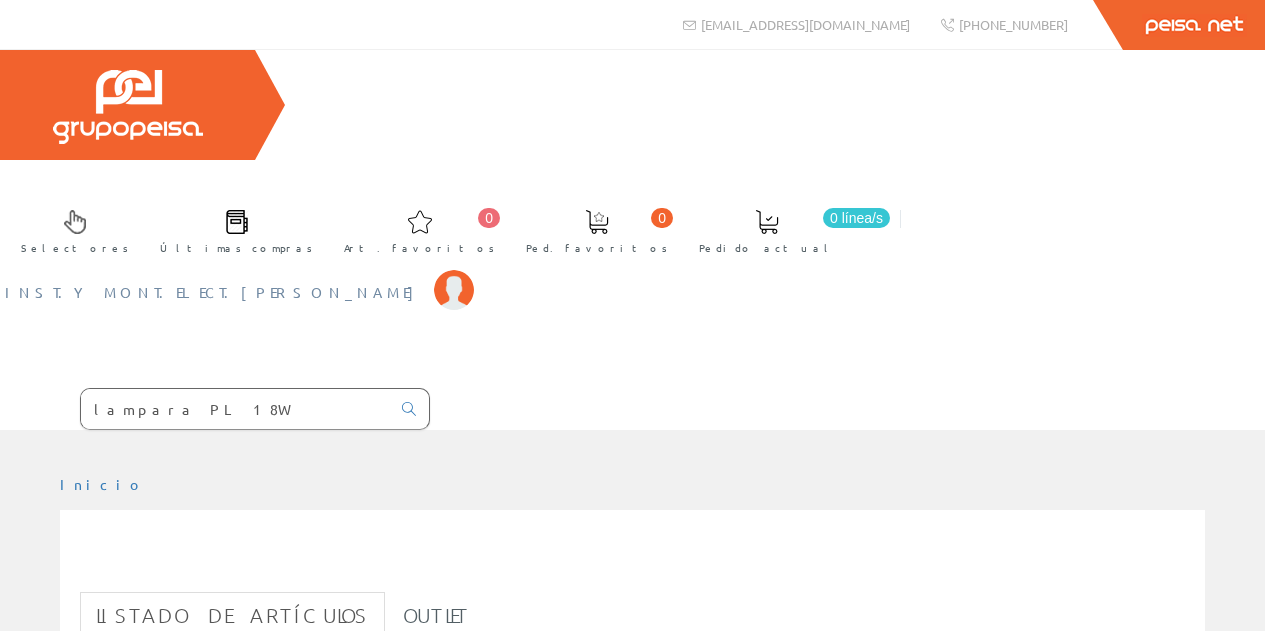 click on "INST.Y MONT.ELECT.[PERSON_NAME]" at bounding box center [214, 292] 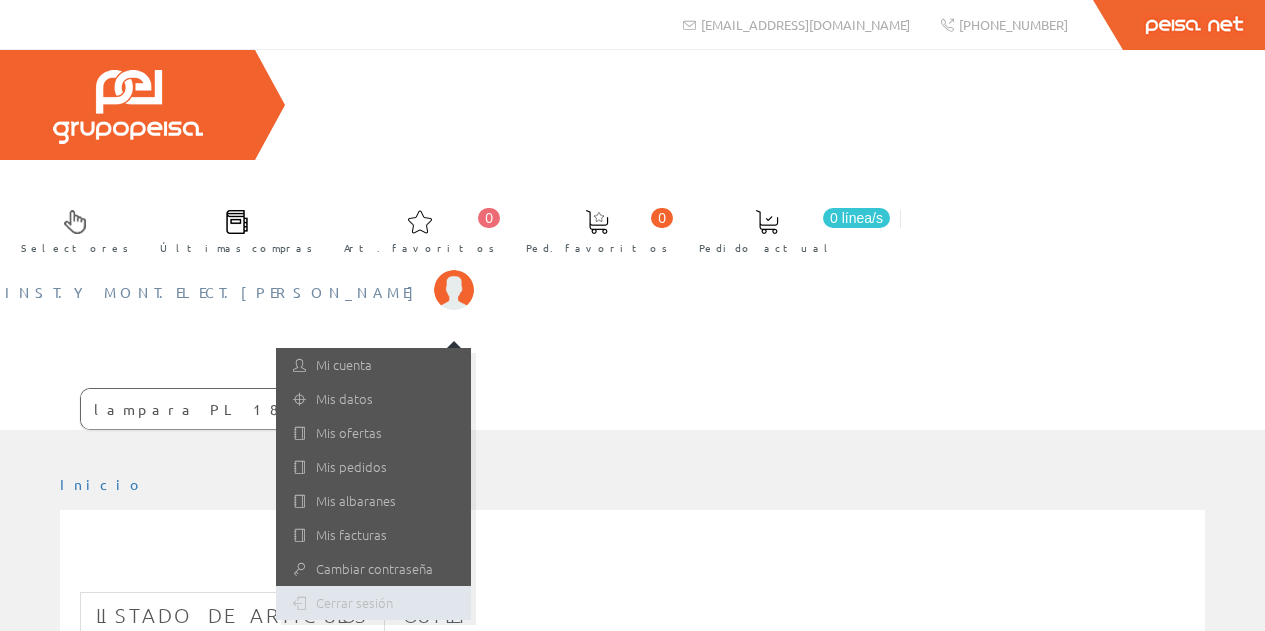 click on "Cerrar sesión" at bounding box center [373, 603] 